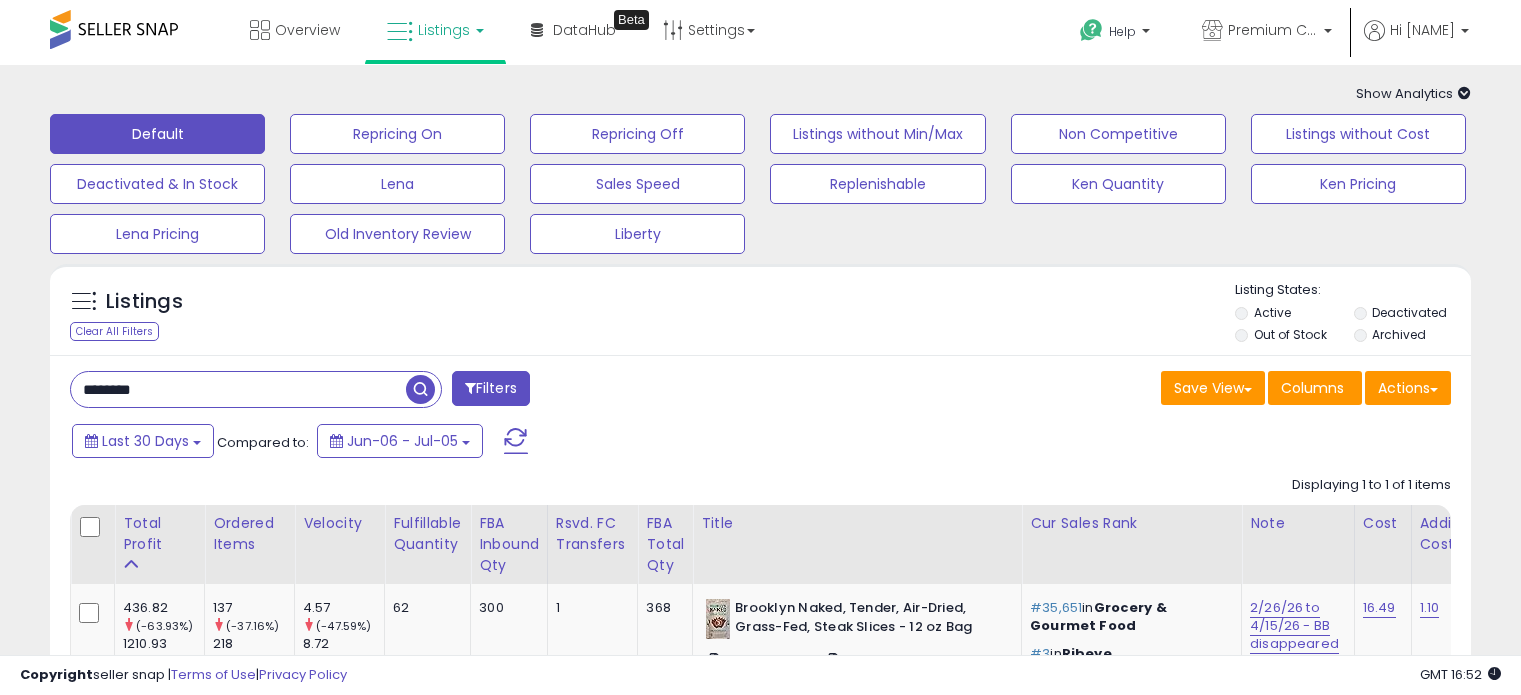 scroll, scrollTop: 200, scrollLeft: 0, axis: vertical 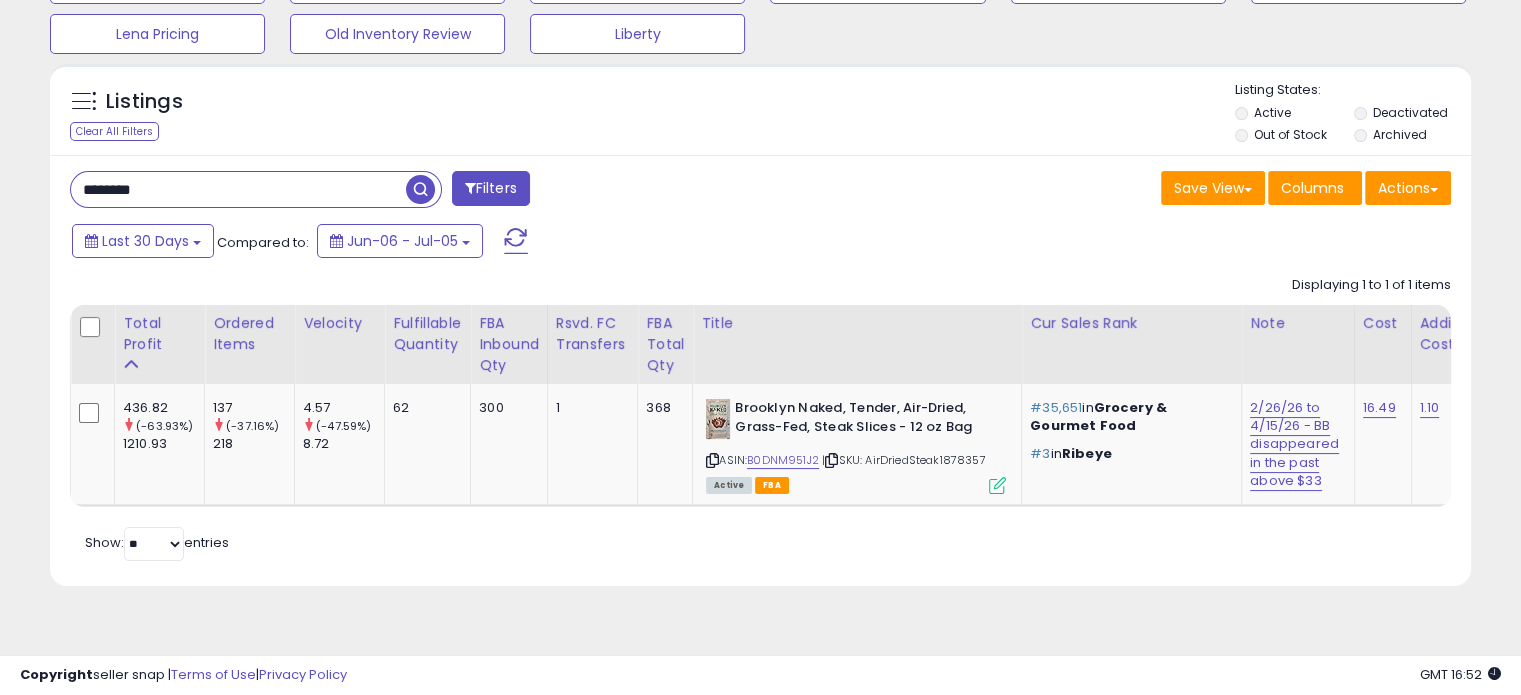 drag, startPoint x: 0, startPoint y: 0, endPoint x: 1, endPoint y: 125, distance: 125.004 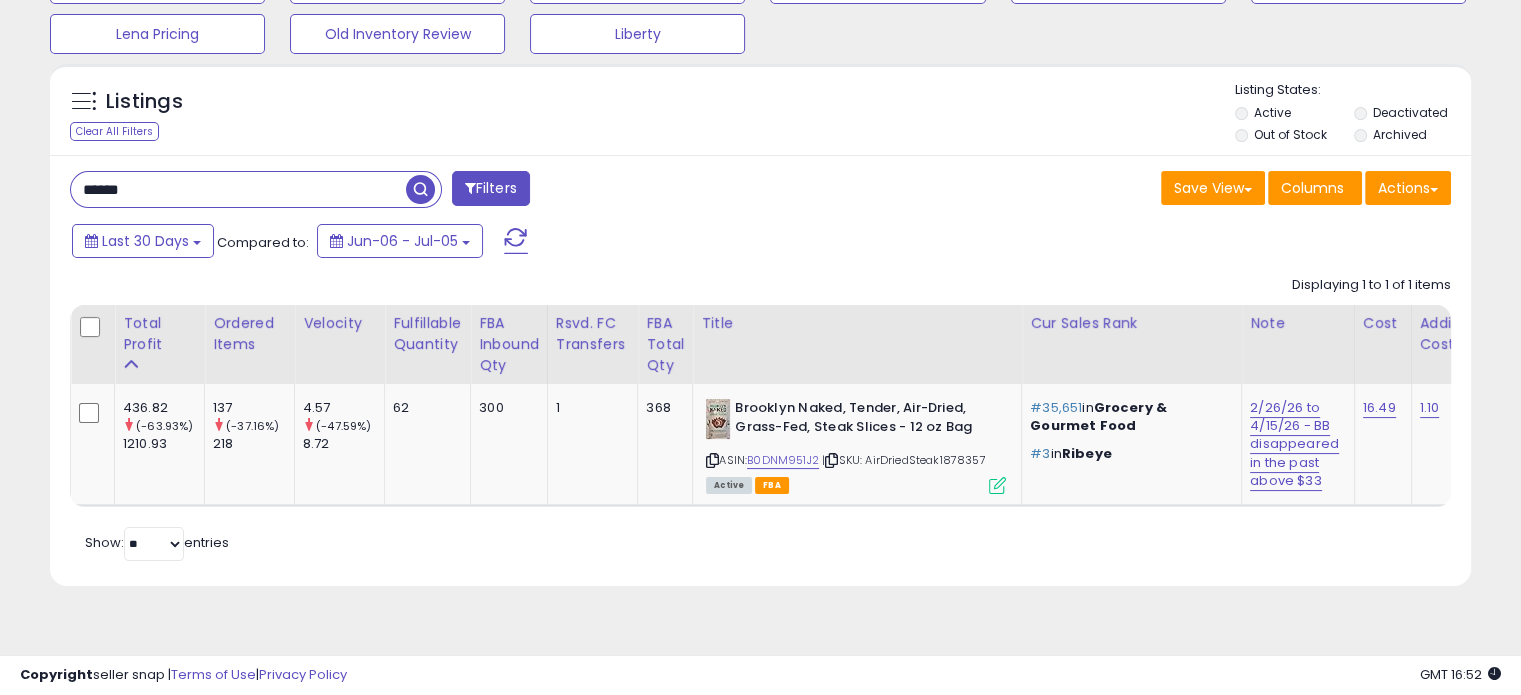 type on "******" 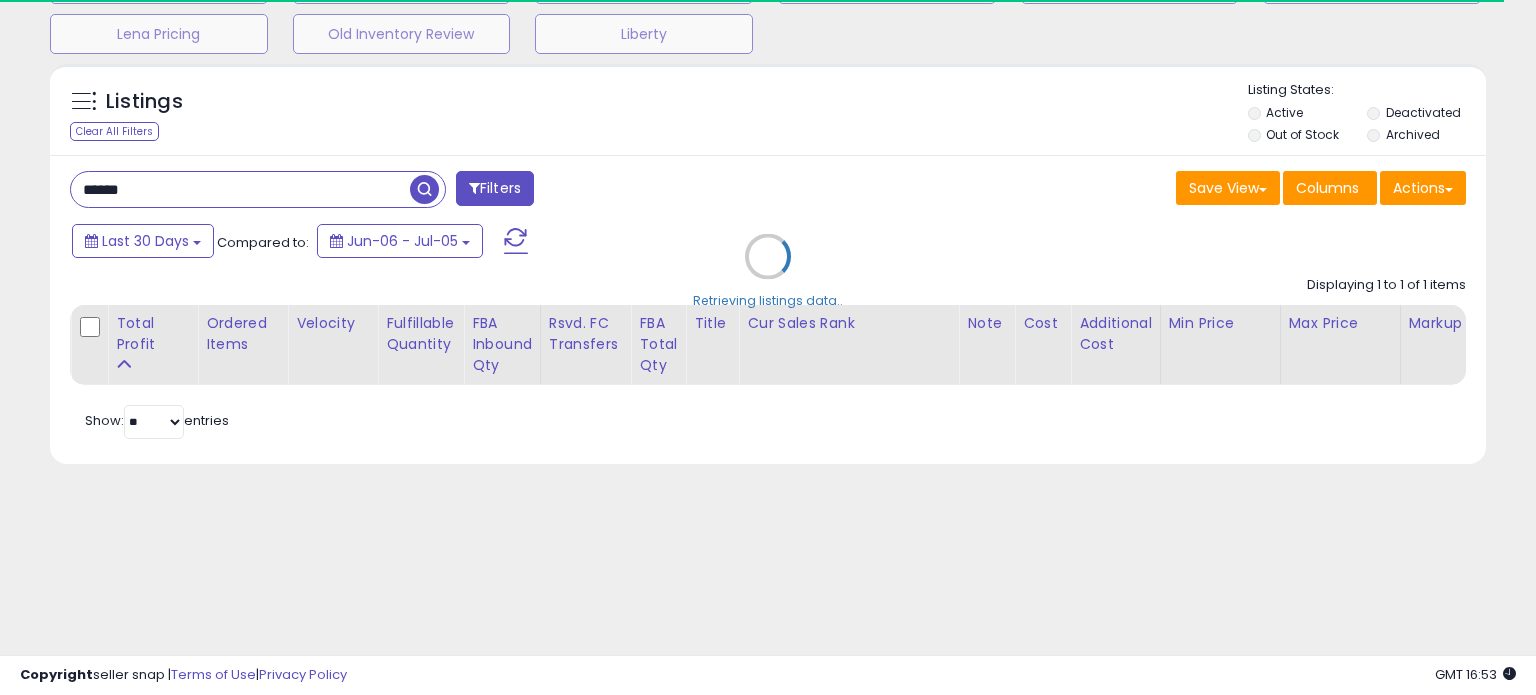 click on "Retrieving listings data.." at bounding box center [768, 271] 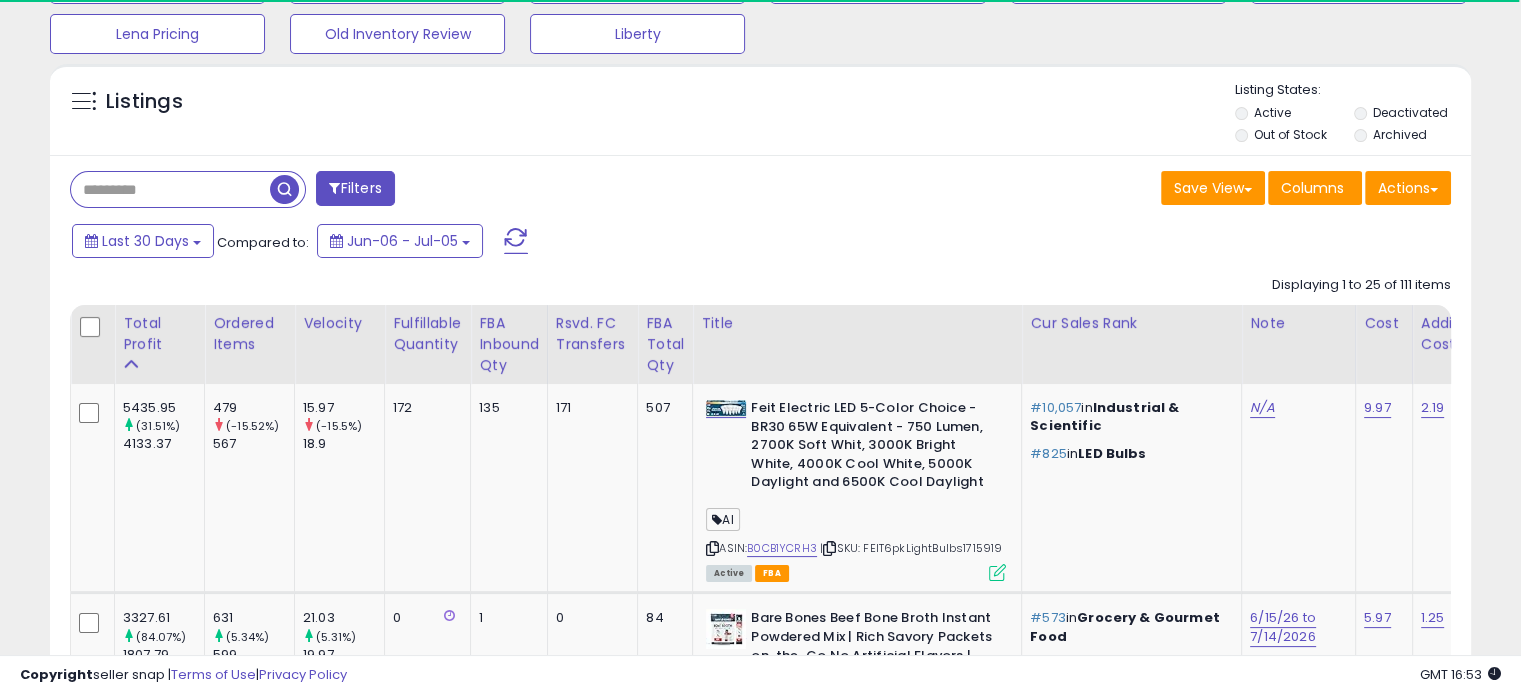 click at bounding box center [170, 189] 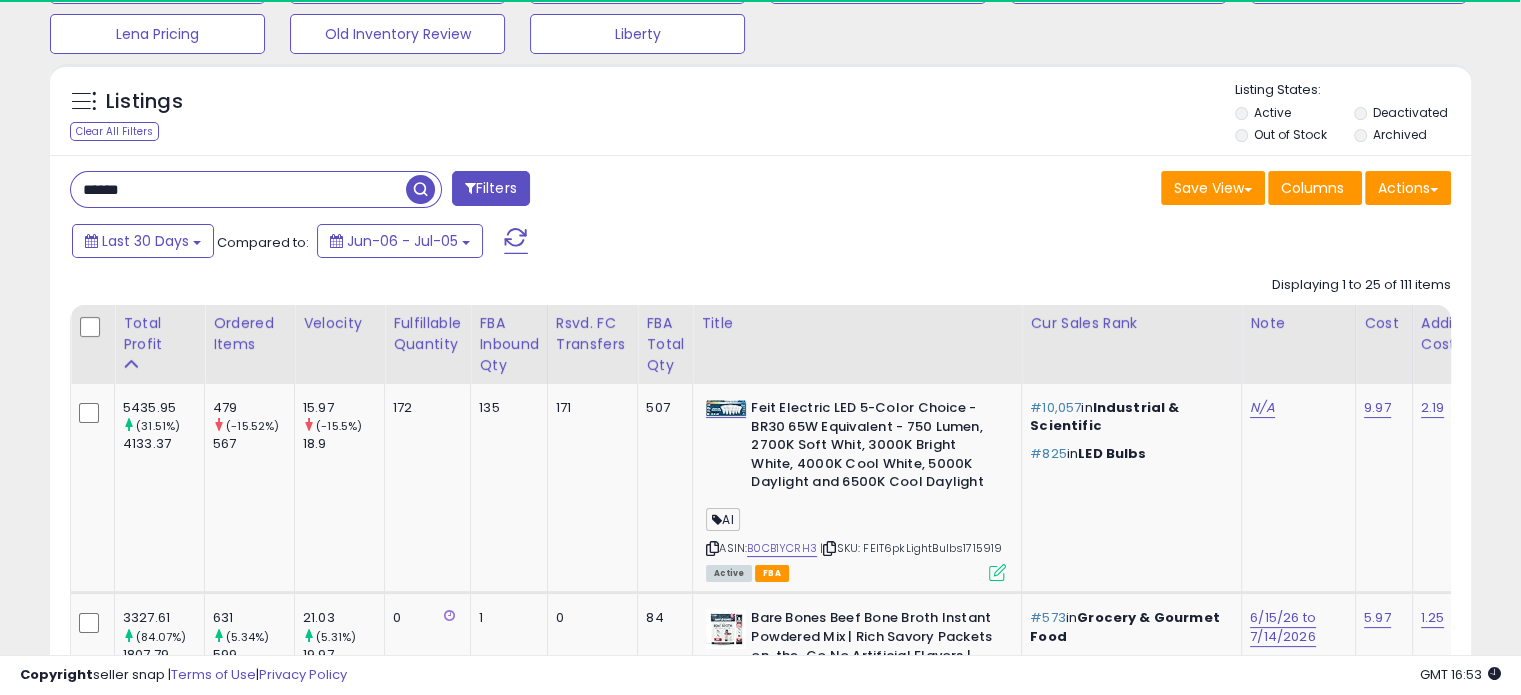 type on "******" 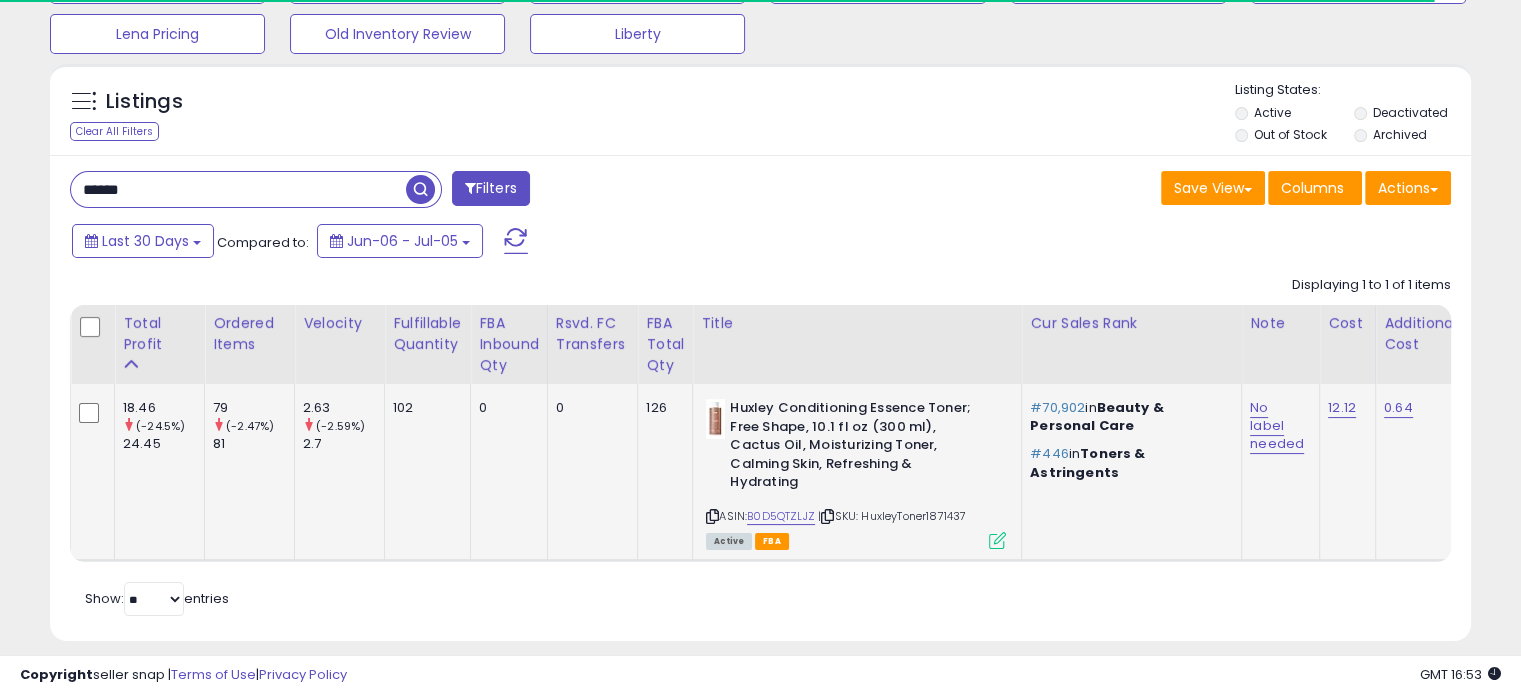 scroll, scrollTop: 0, scrollLeft: 132, axis: horizontal 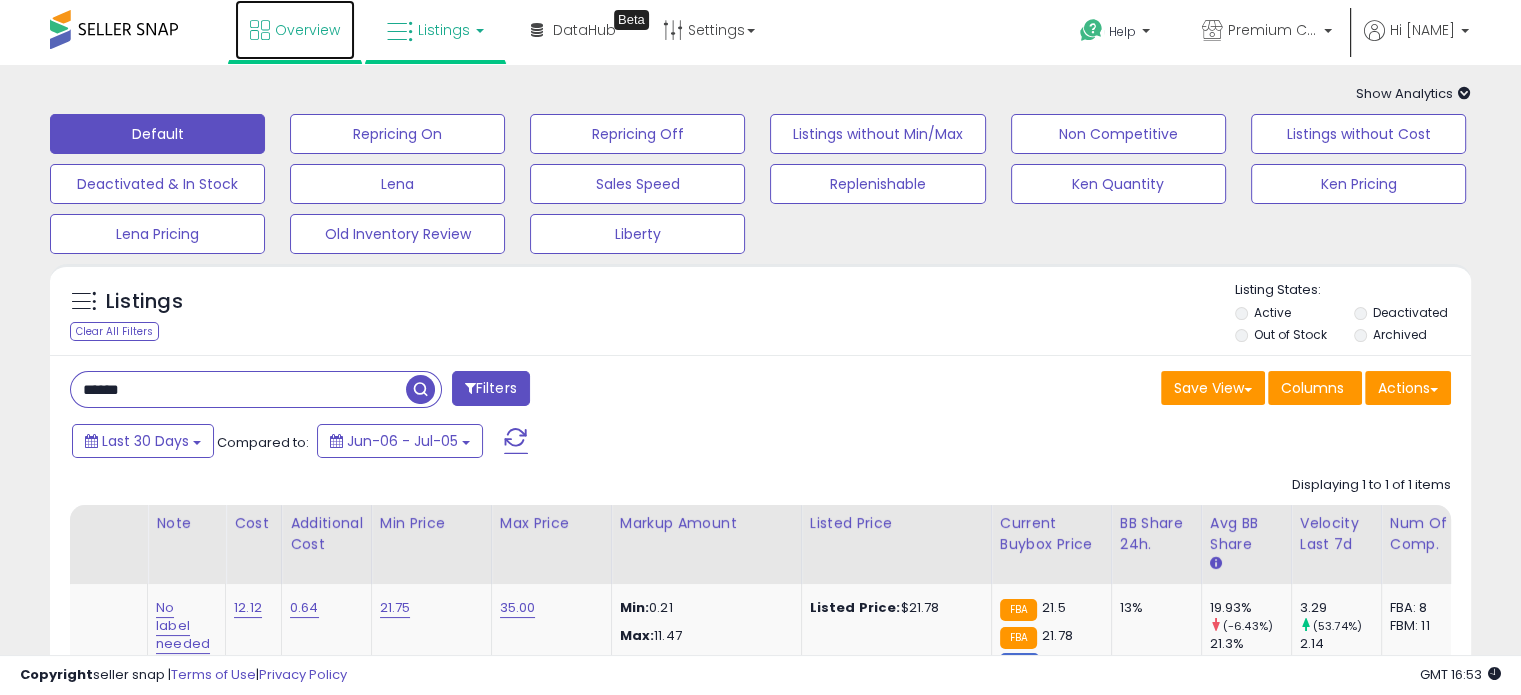 click on "Overview" at bounding box center [295, 30] 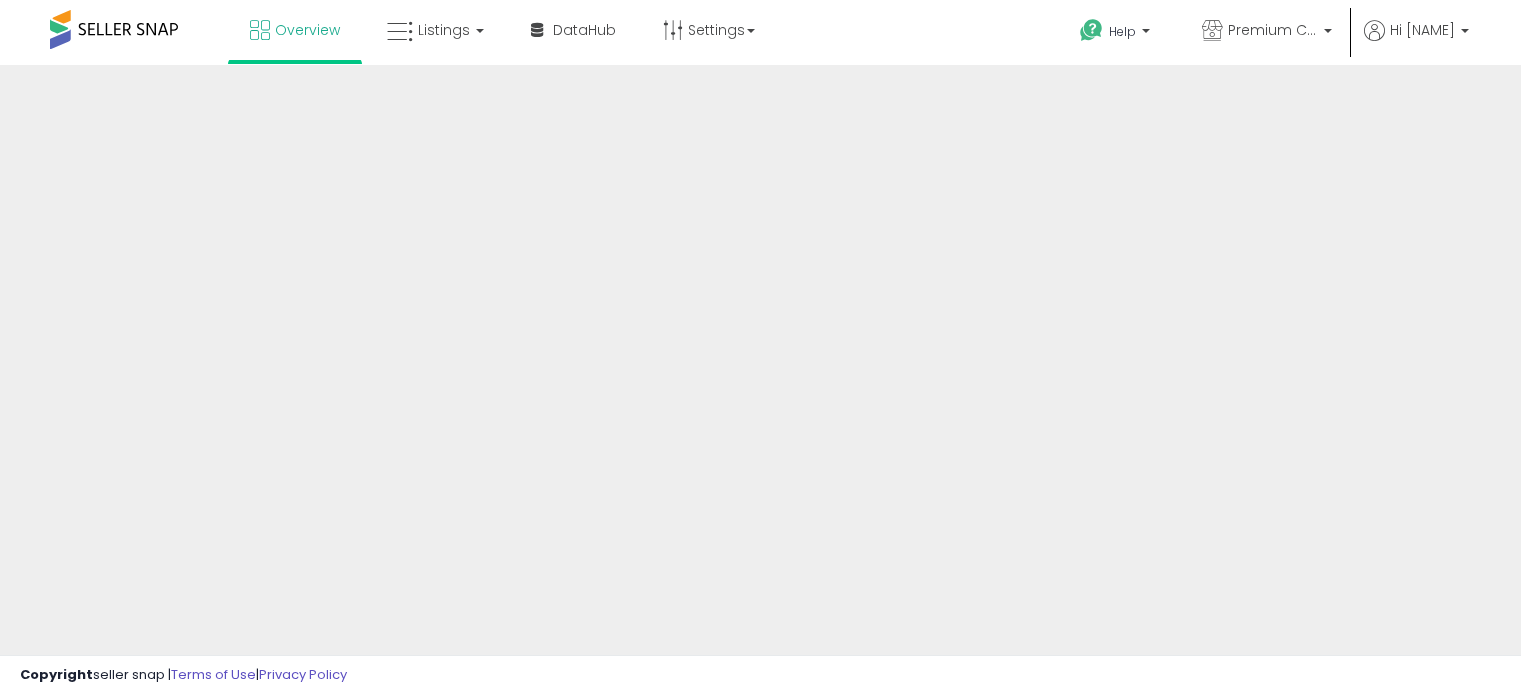 scroll, scrollTop: 0, scrollLeft: 0, axis: both 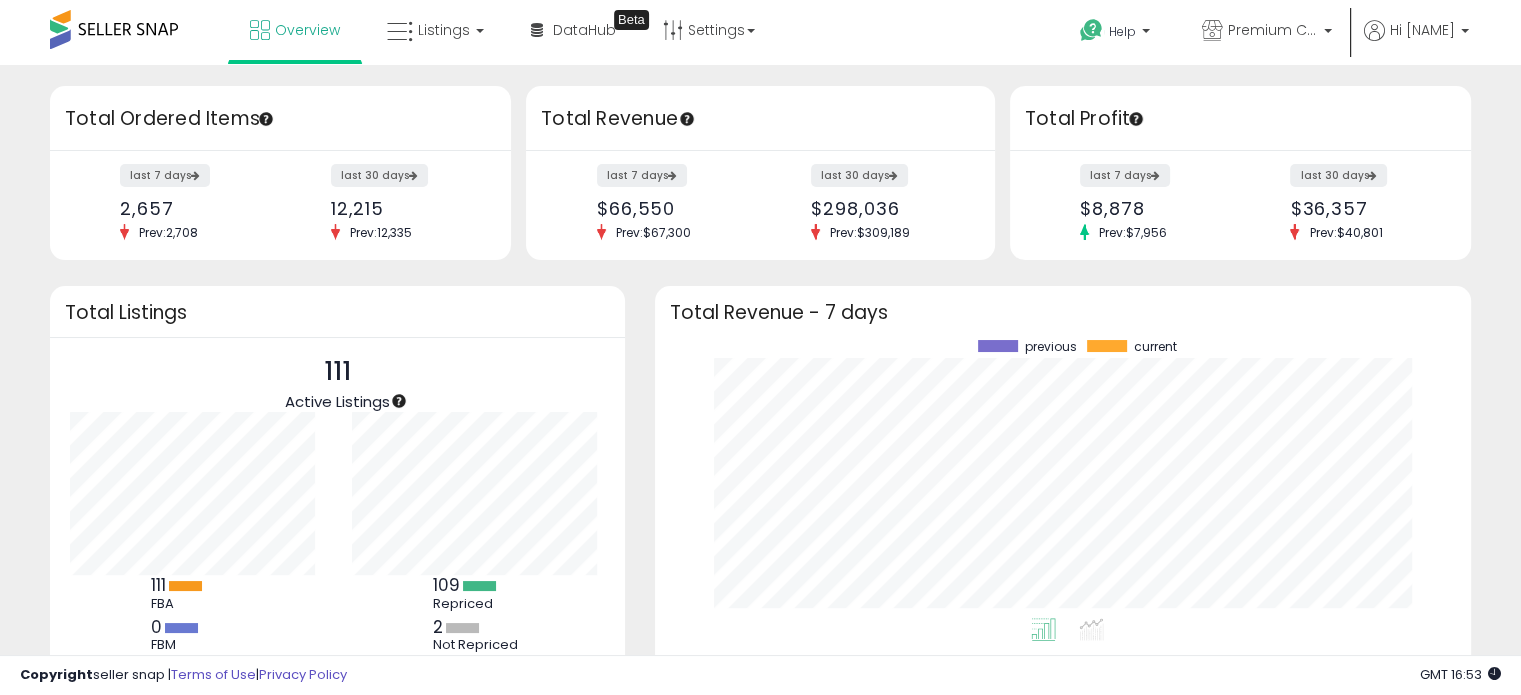click at bounding box center [114, 29] 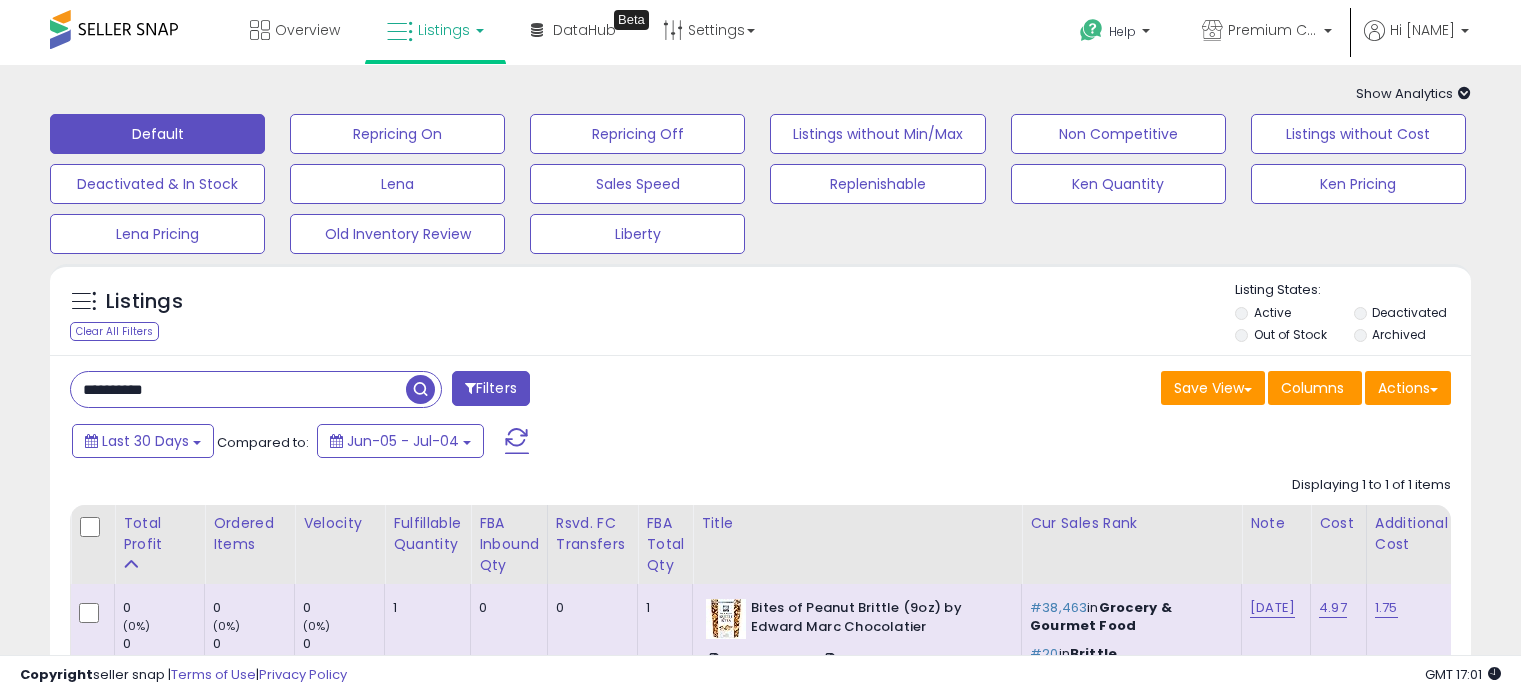 scroll, scrollTop: 184, scrollLeft: 0, axis: vertical 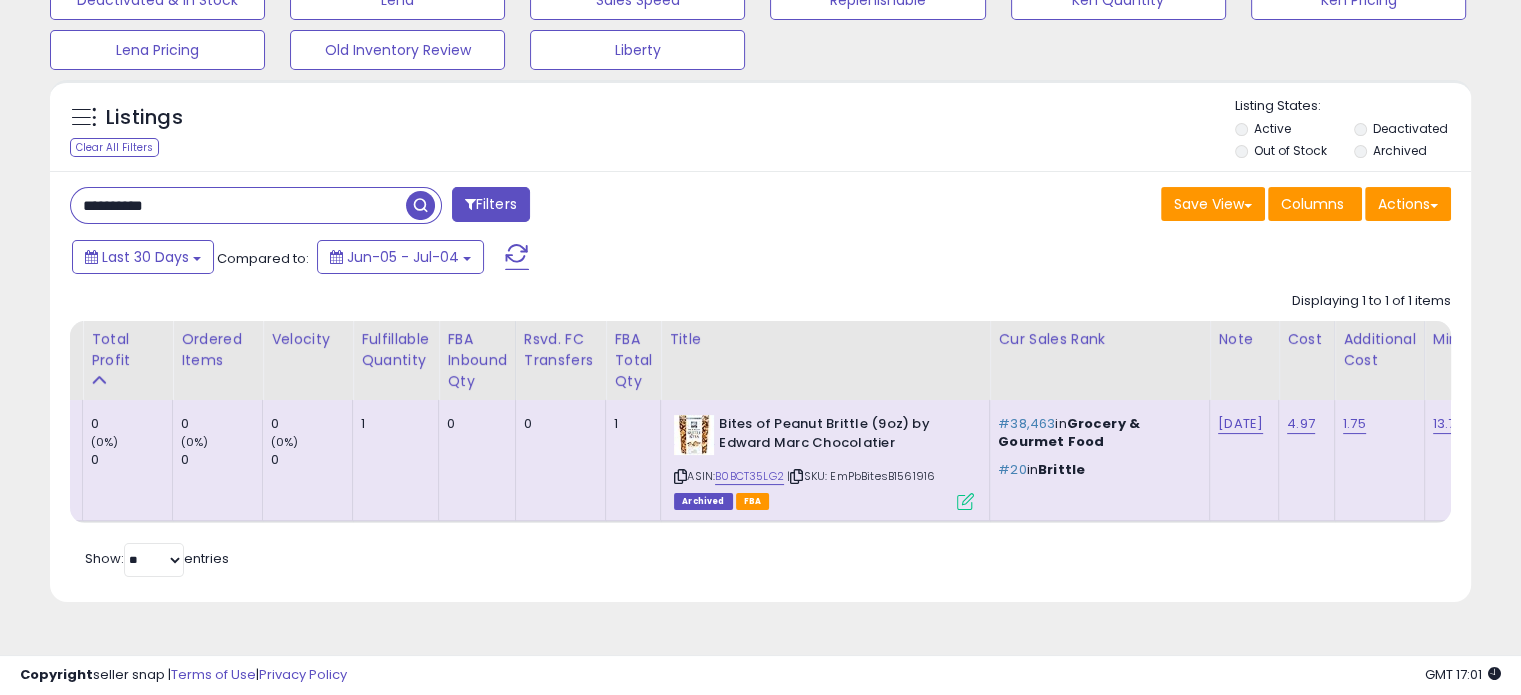drag, startPoint x: 242, startPoint y: 207, endPoint x: 0, endPoint y: 148, distance: 249.08833 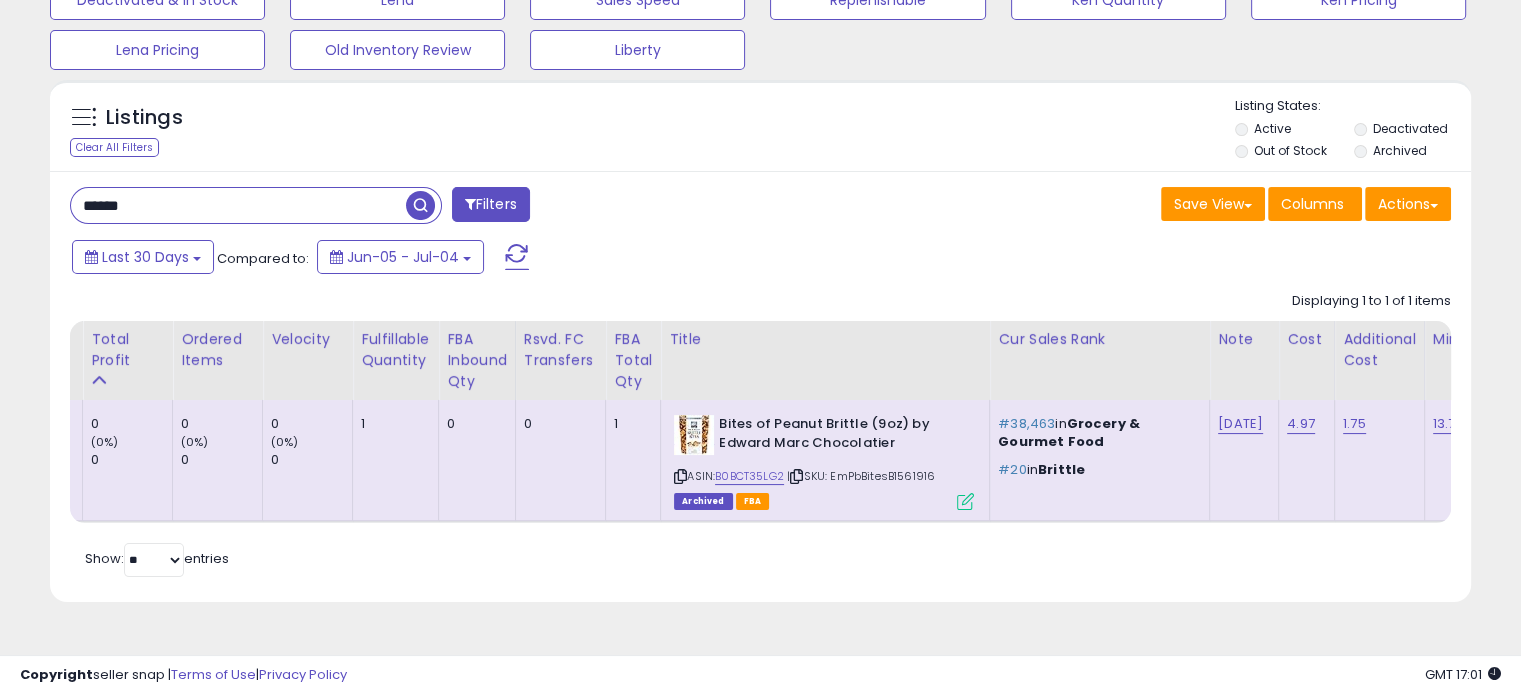 type on "******" 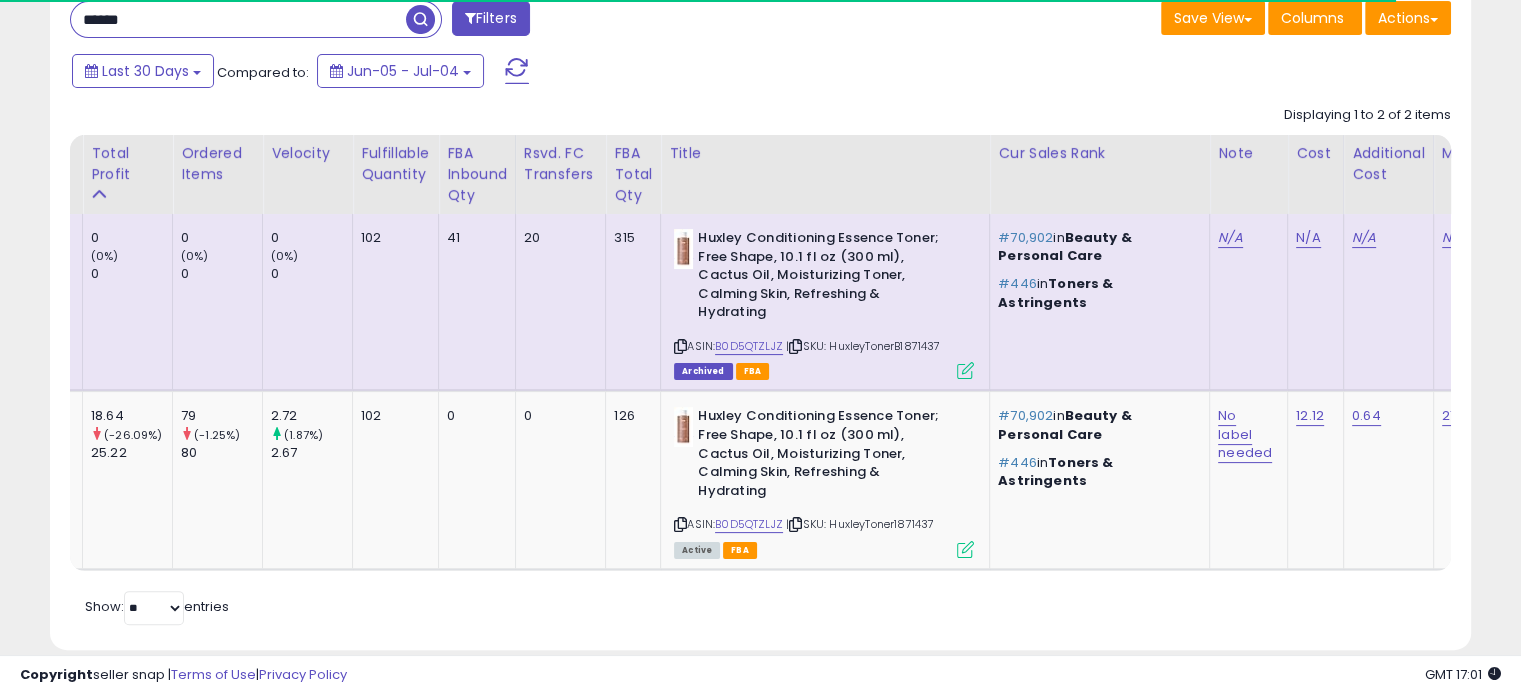 scroll, scrollTop: 371, scrollLeft: 0, axis: vertical 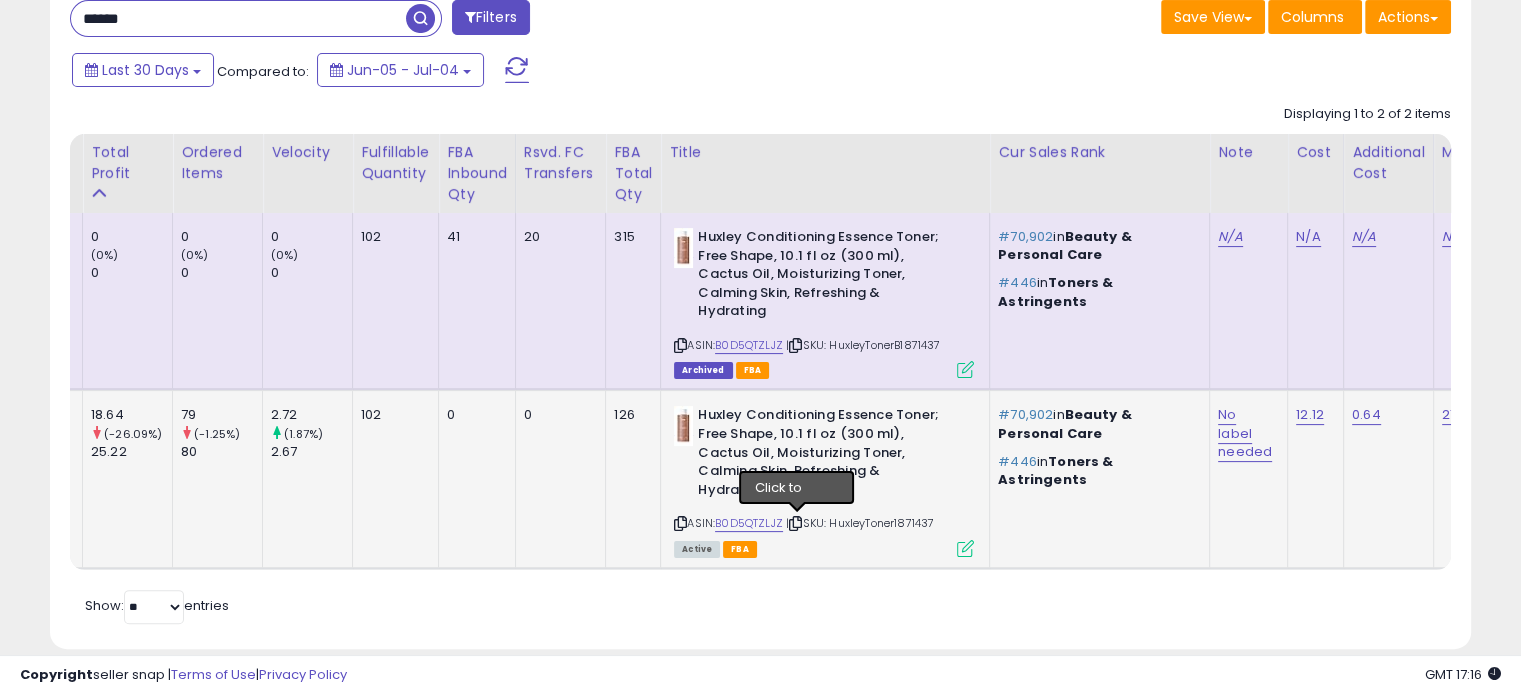 click at bounding box center [795, 523] 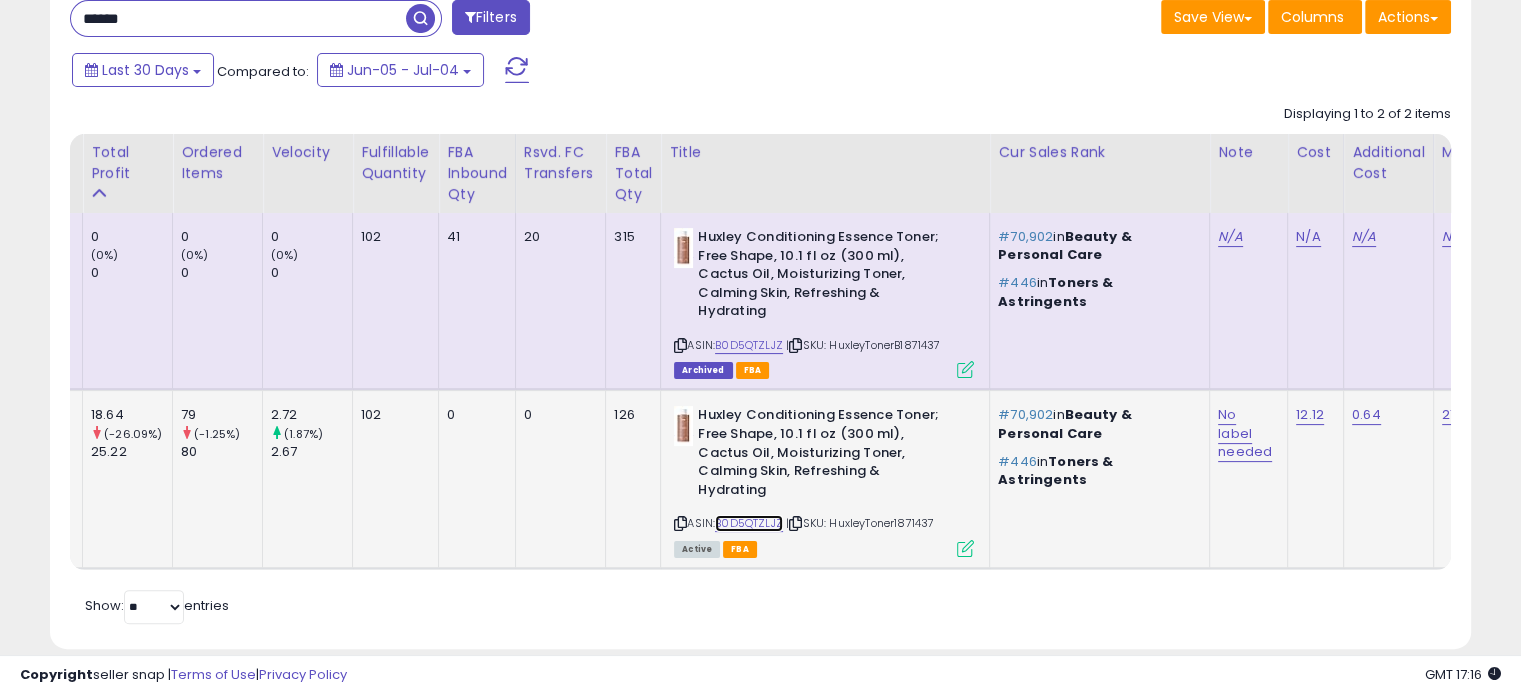 click on "B0D5QTZLJZ" at bounding box center (749, 523) 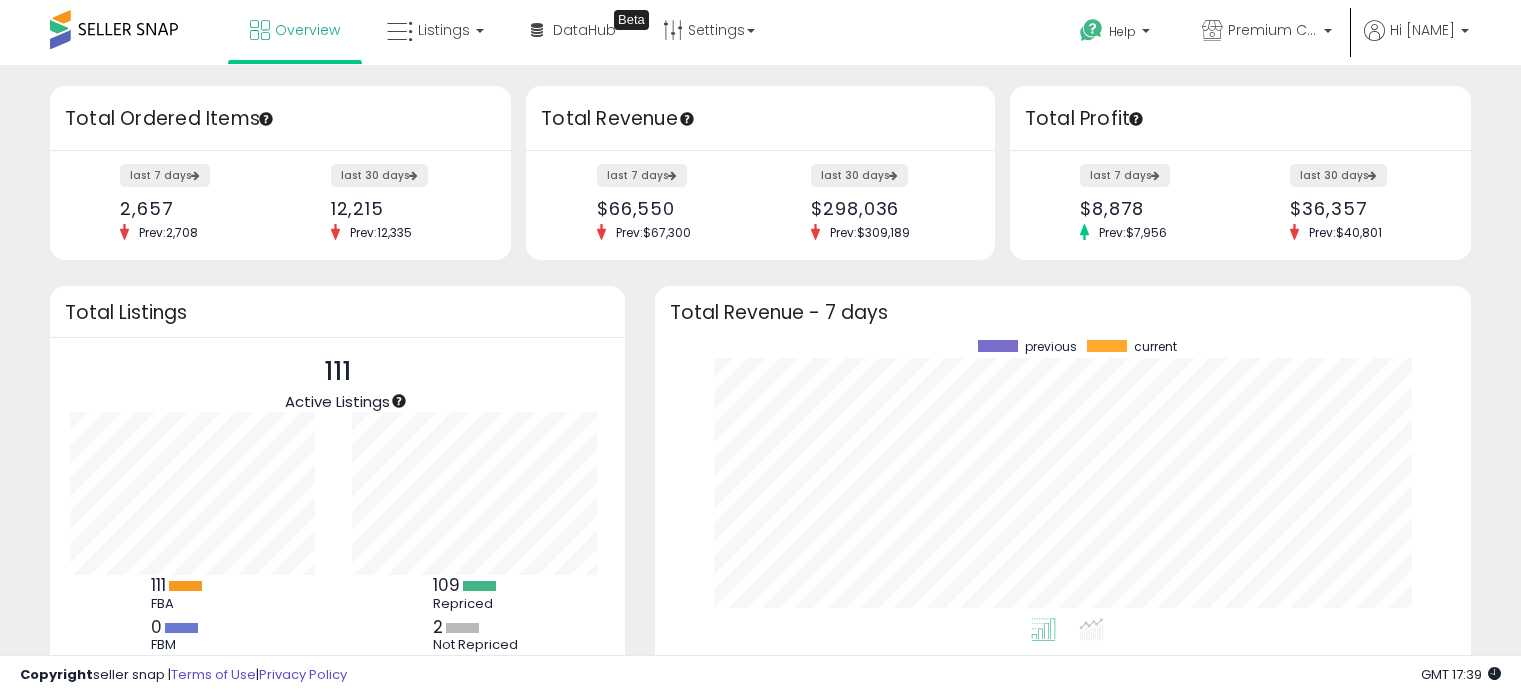scroll, scrollTop: 0, scrollLeft: 0, axis: both 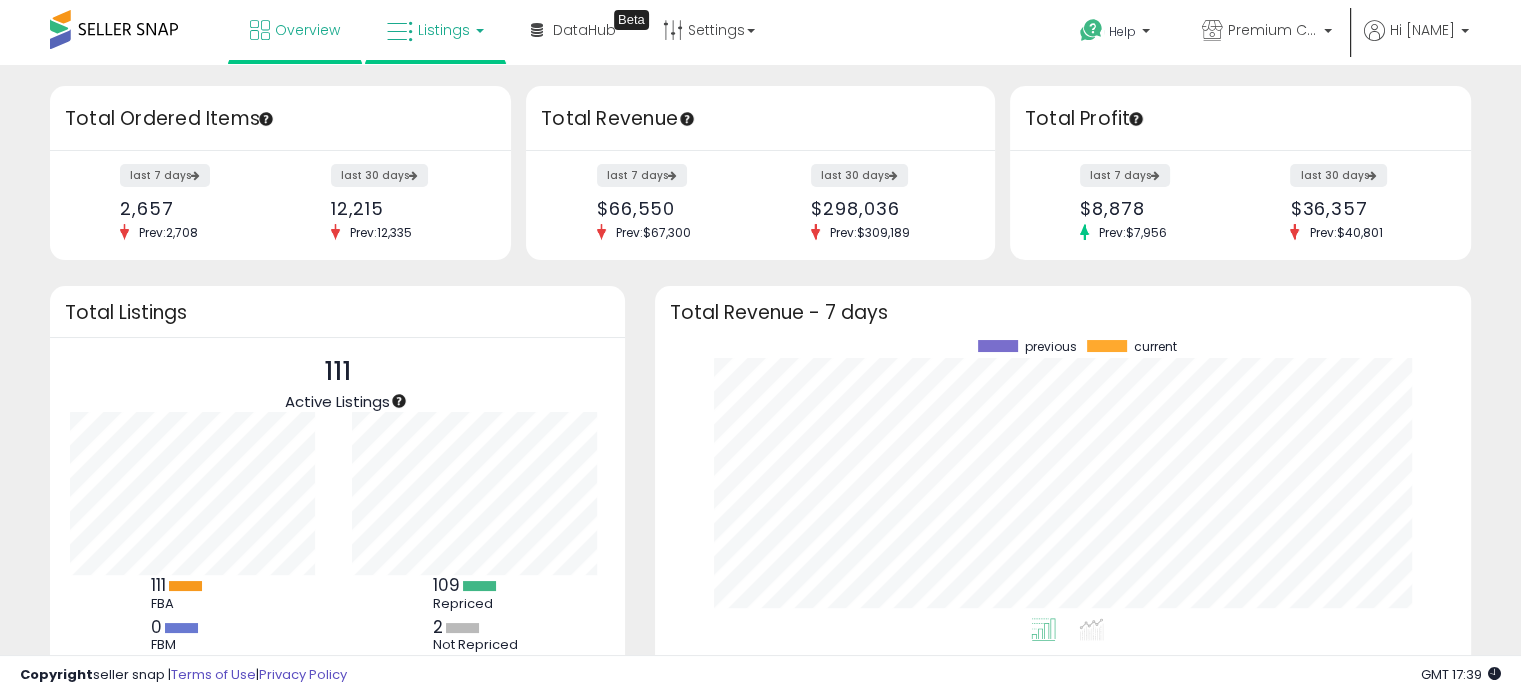 click on "Listings" at bounding box center [444, 30] 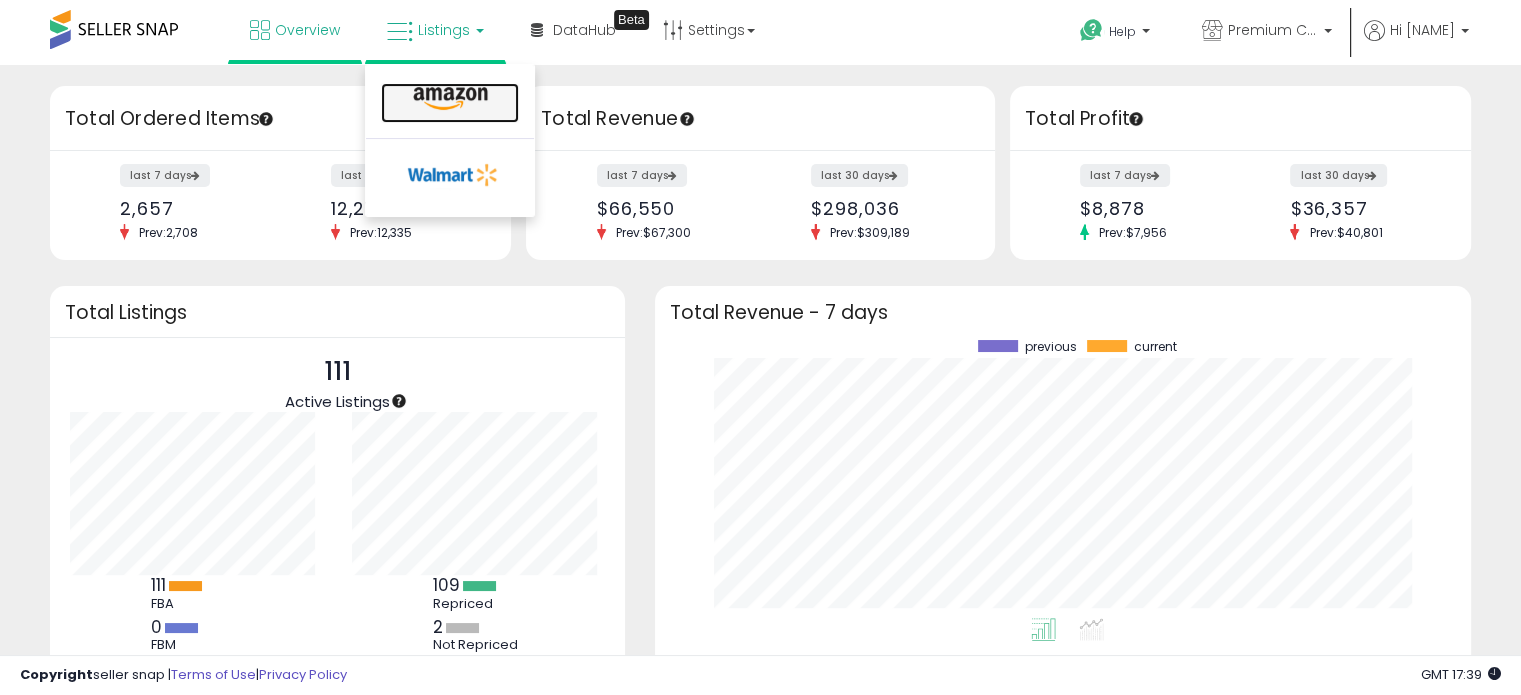 click at bounding box center [450, 99] 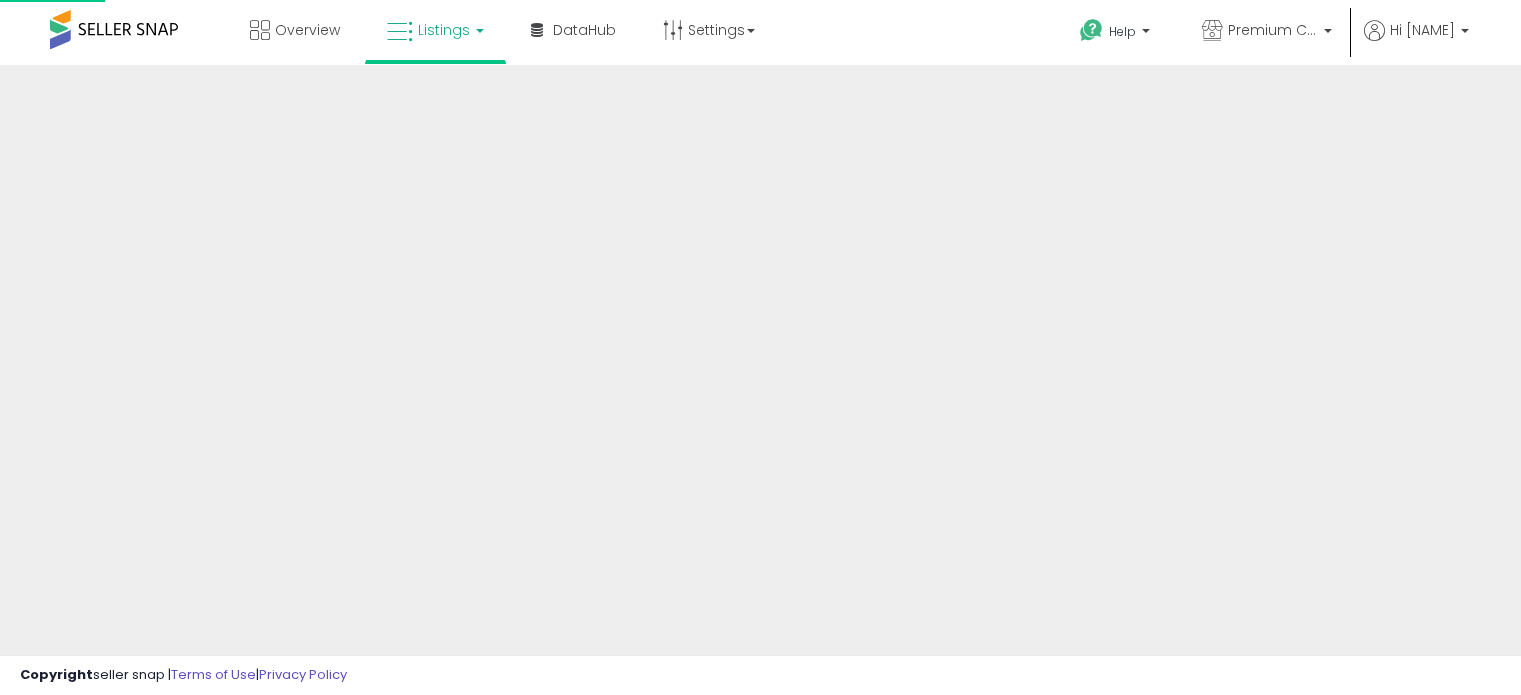 scroll, scrollTop: 0, scrollLeft: 0, axis: both 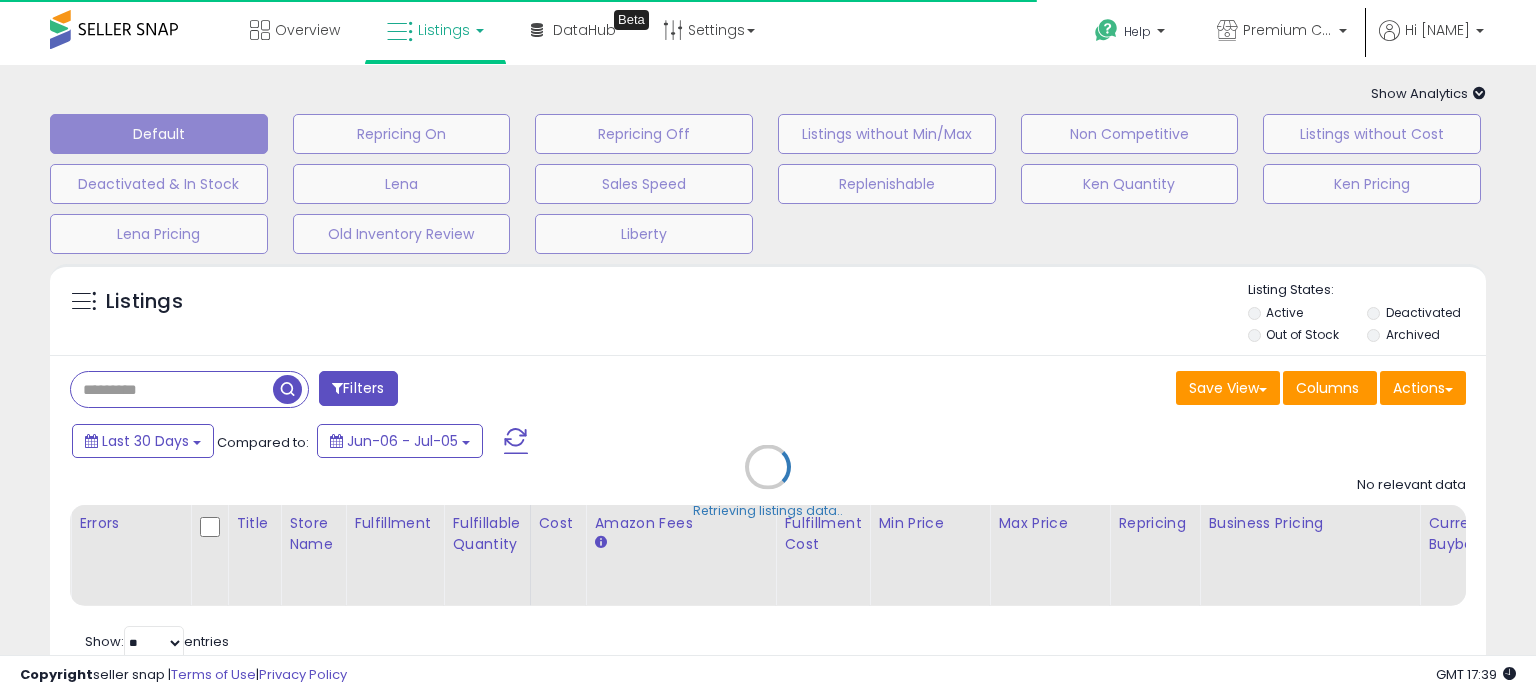 click on "Retrieving listings data.." at bounding box center (768, 482) 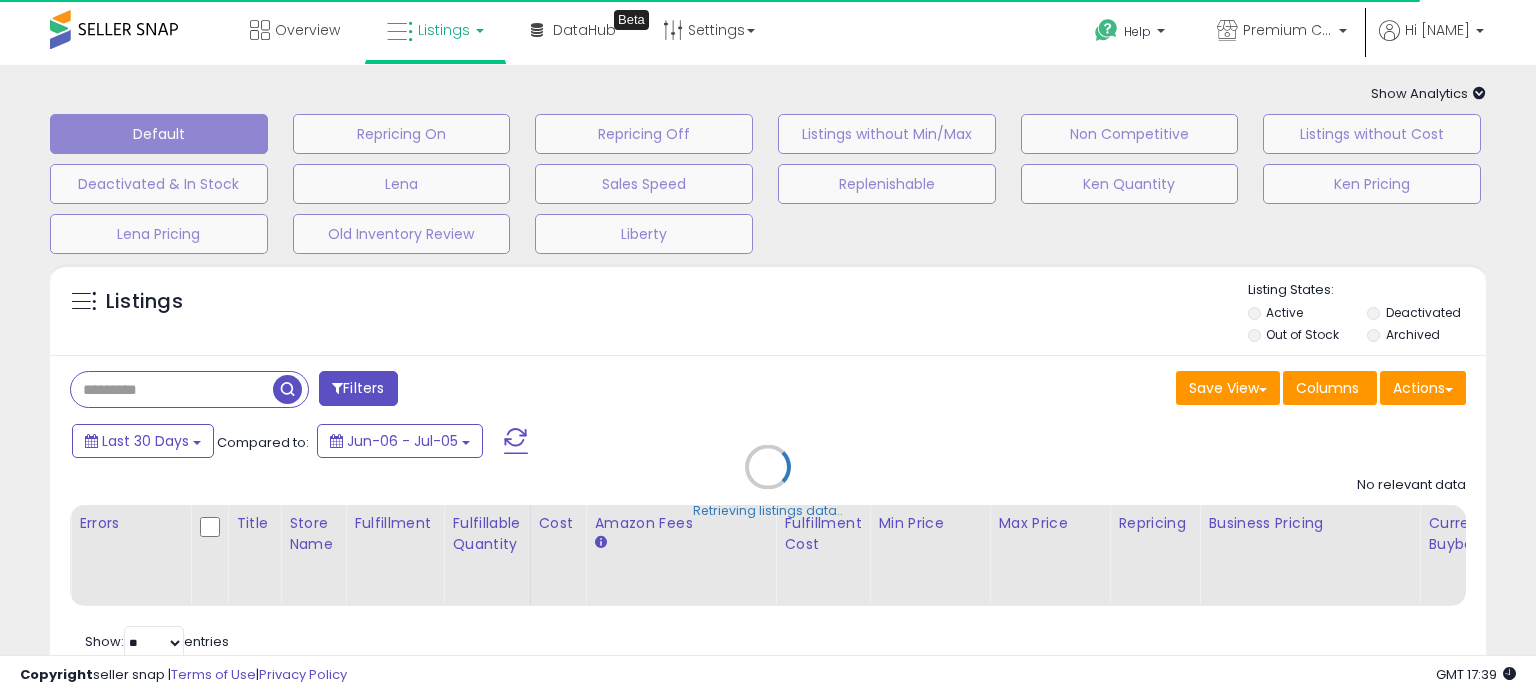 click on "Retrieving listings data.." at bounding box center (768, 482) 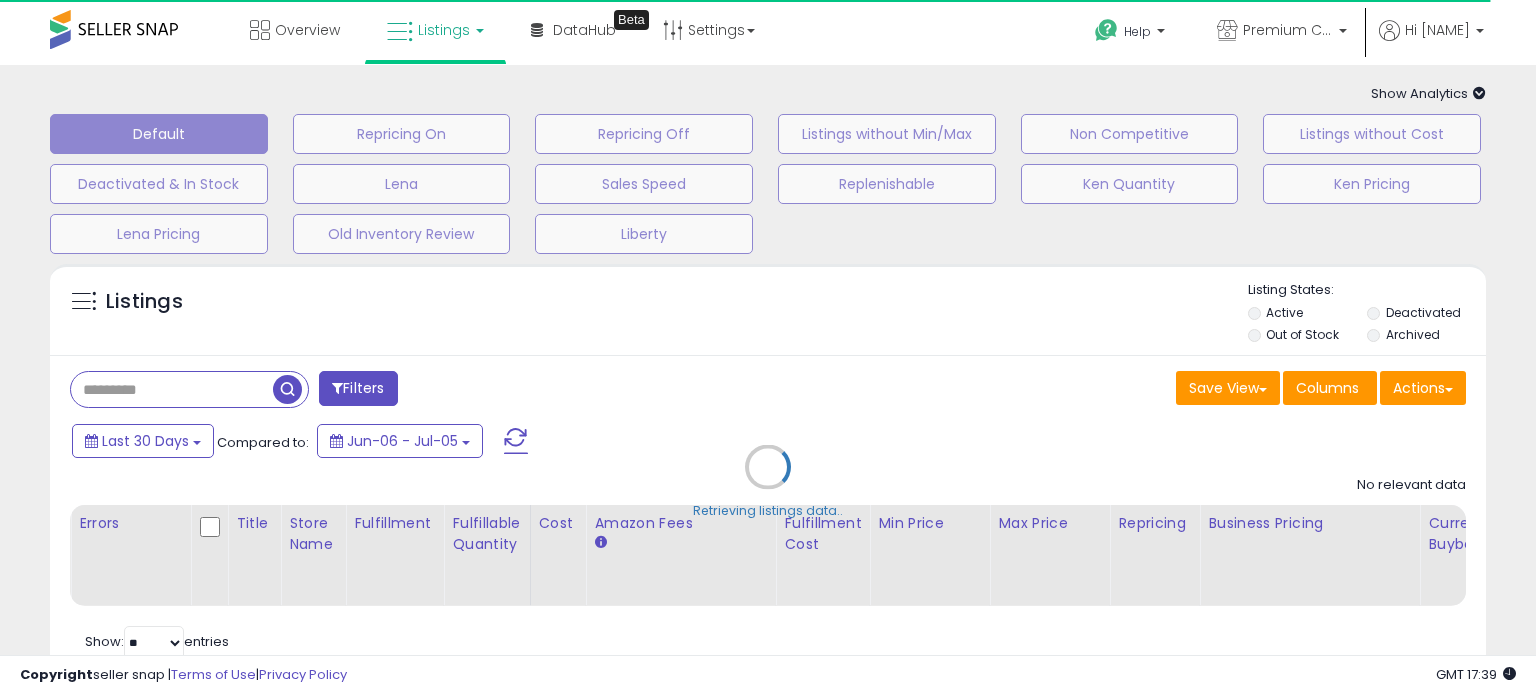 click on "Retrieving listings data.." at bounding box center [768, 482] 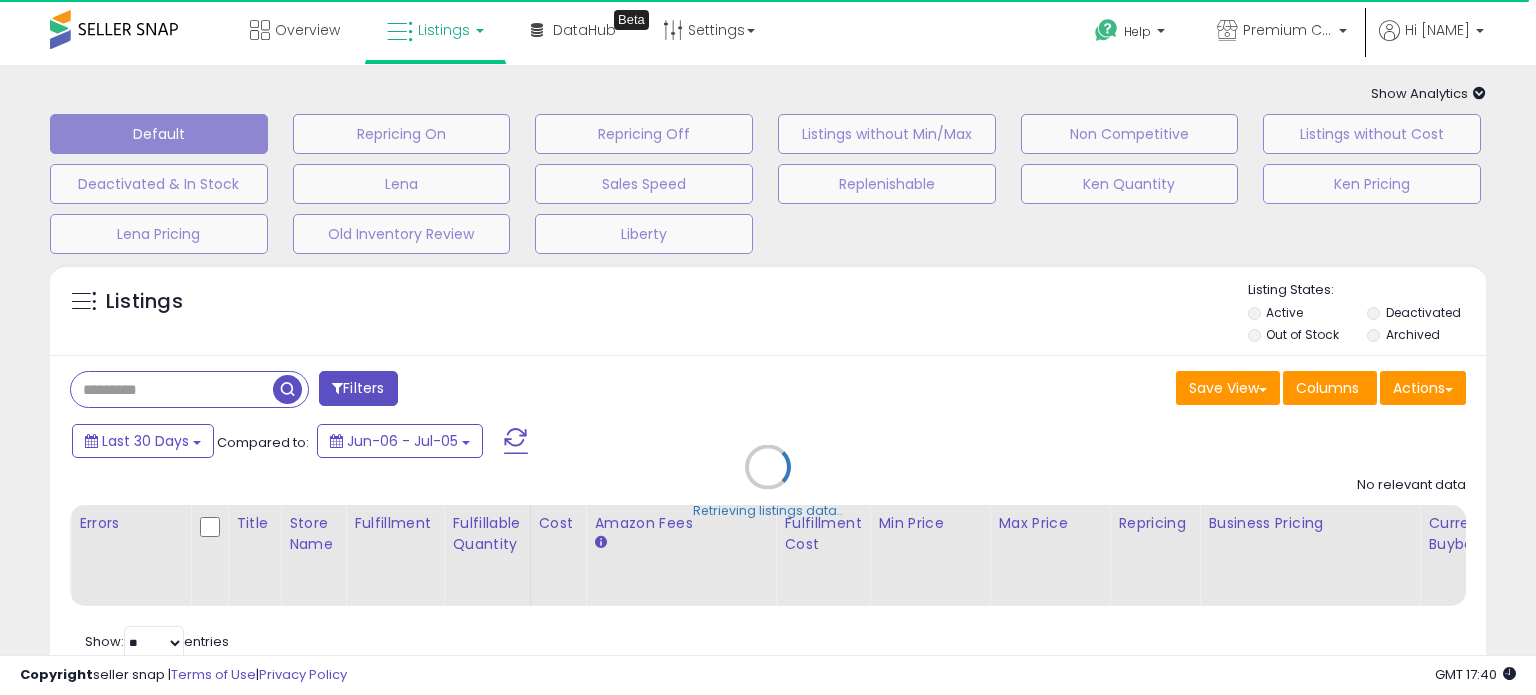 click on "Retrieving listings data.." at bounding box center (768, 482) 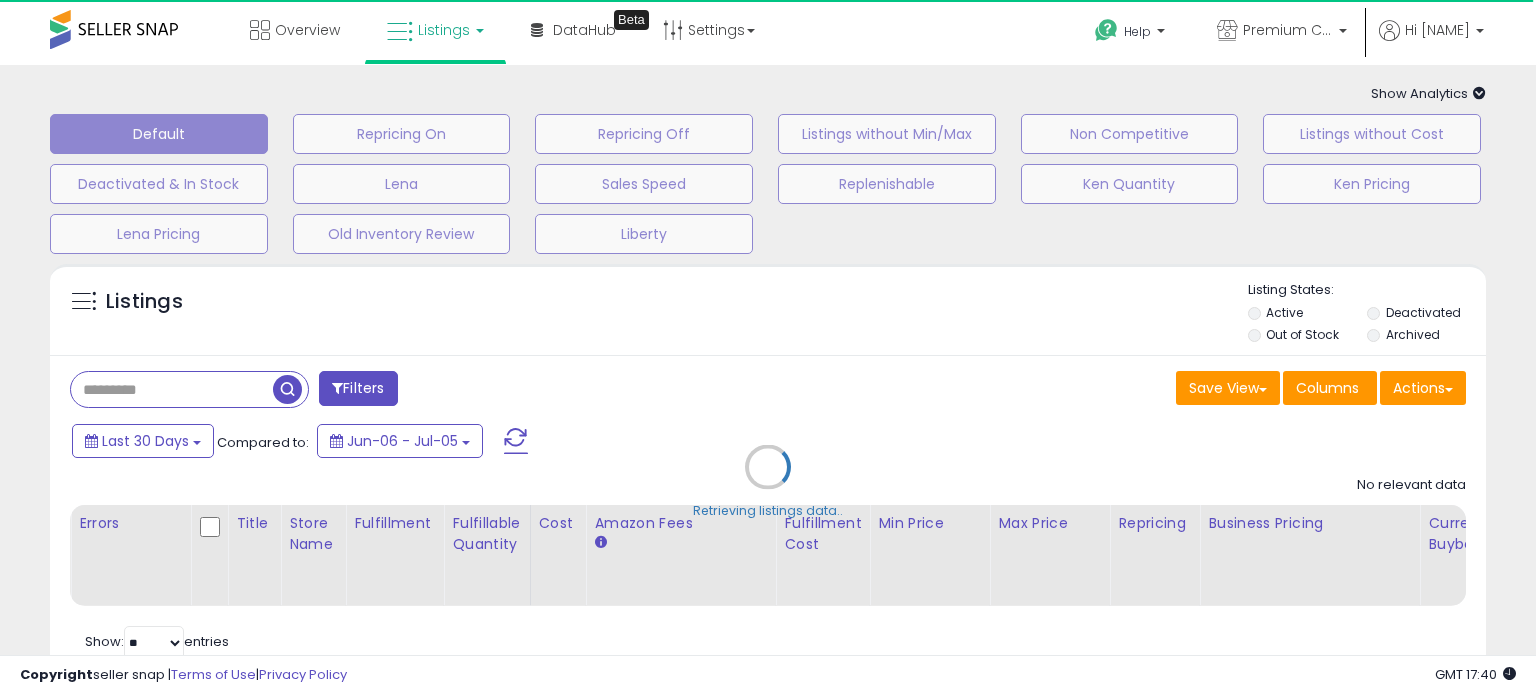 click on "Retrieving listings data.." at bounding box center (768, 482) 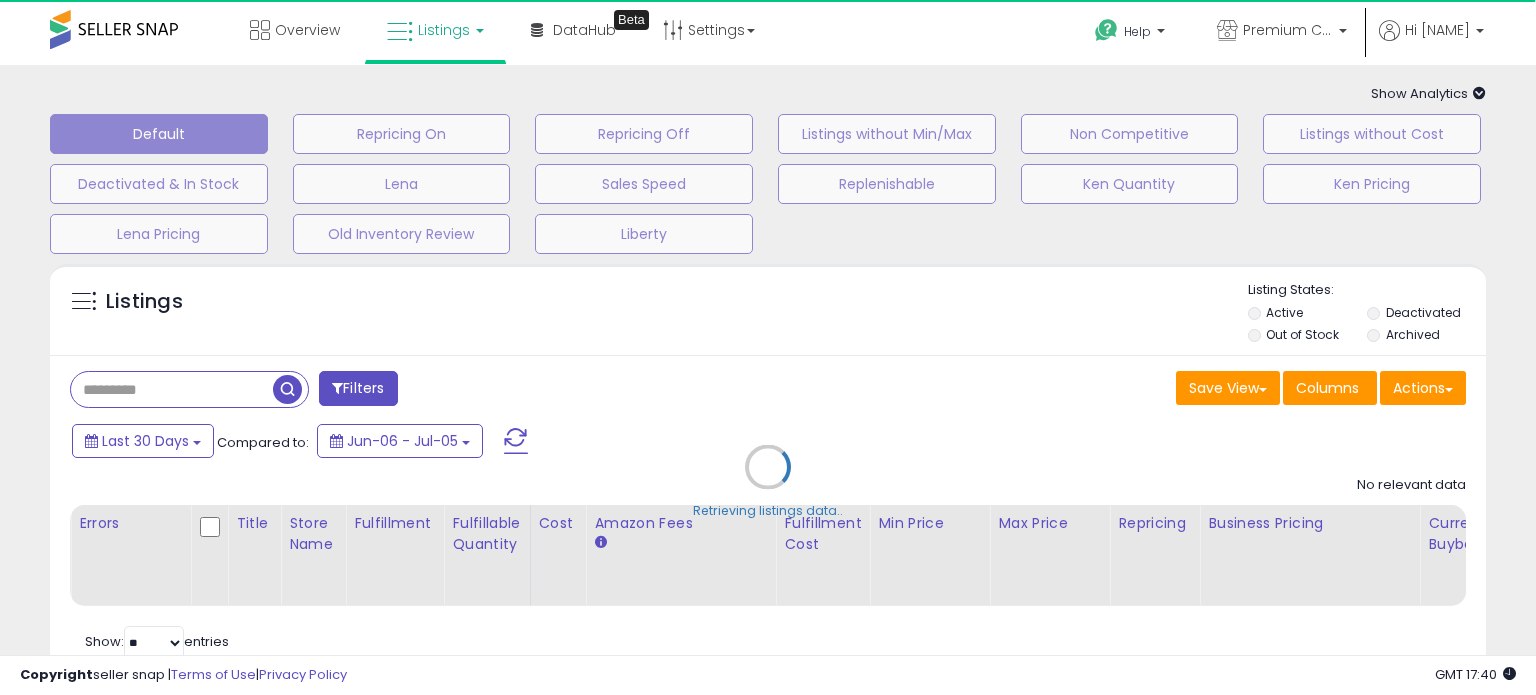 click on "Retrieving listings data.." at bounding box center (768, 482) 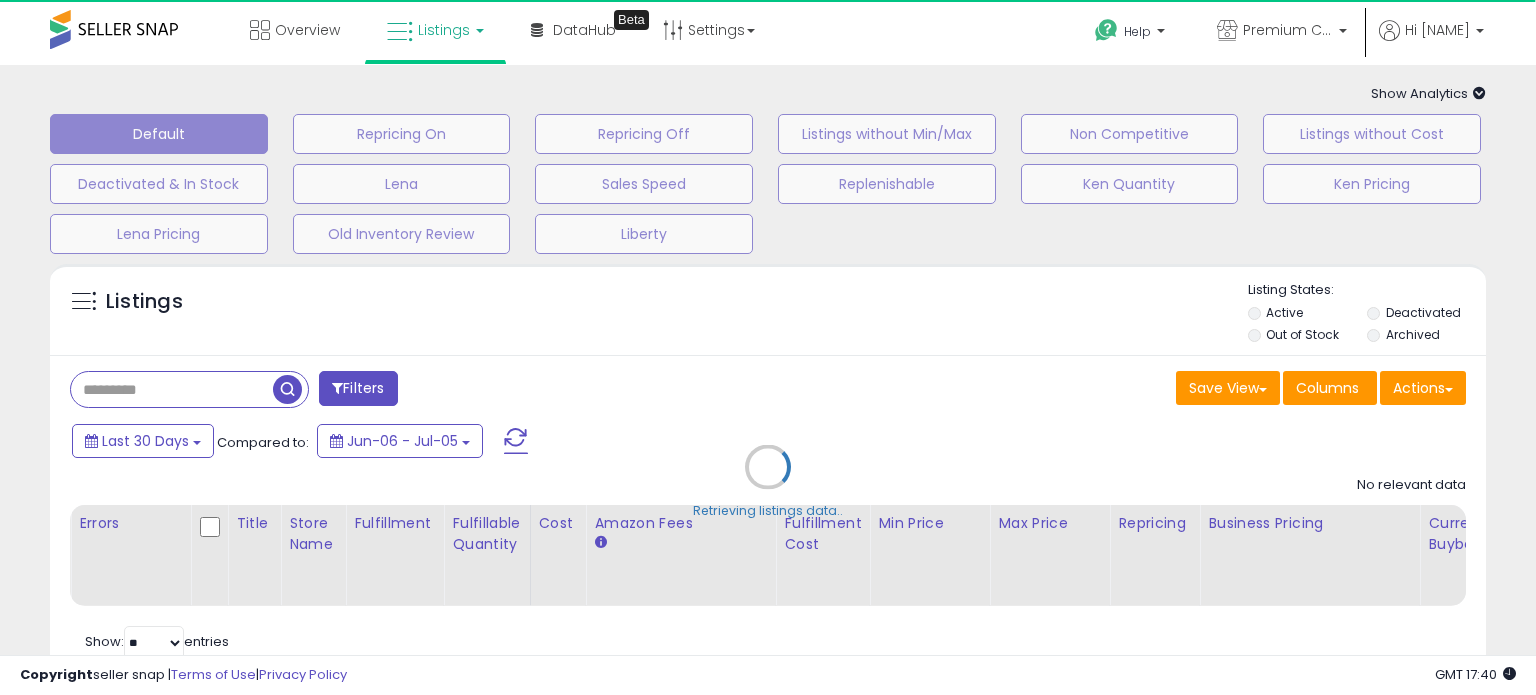 click on "Retrieving listings data.." at bounding box center (768, 482) 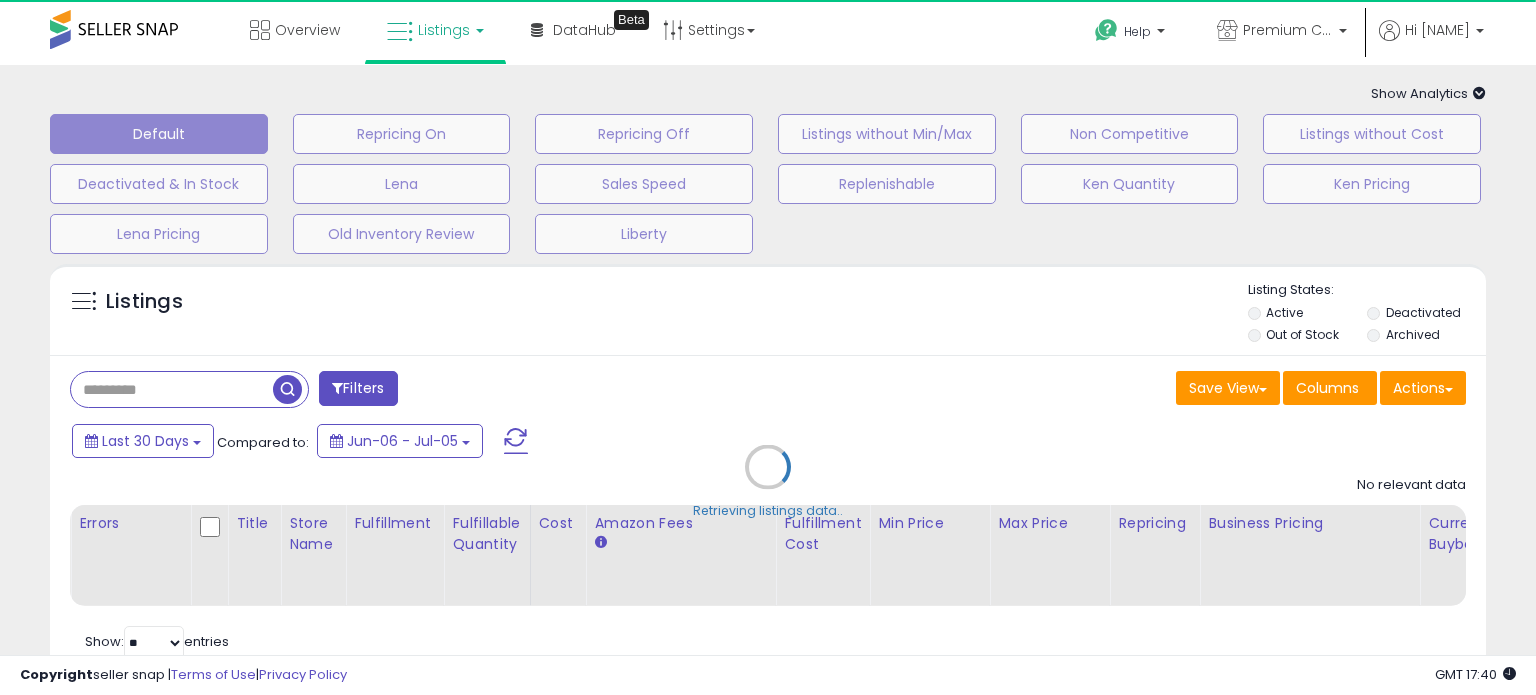 click on "Retrieving listings data.." at bounding box center [768, 482] 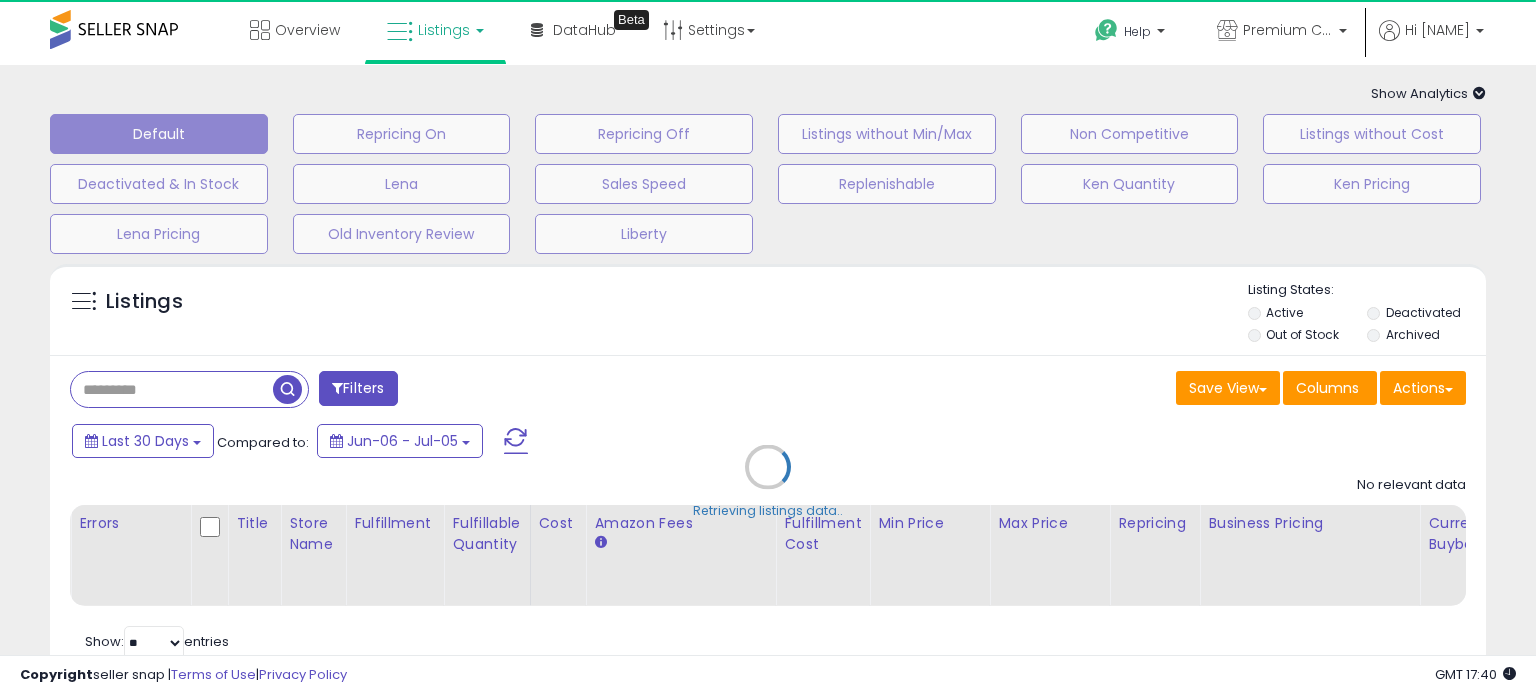 click on "Retrieving listings data.." at bounding box center [768, 482] 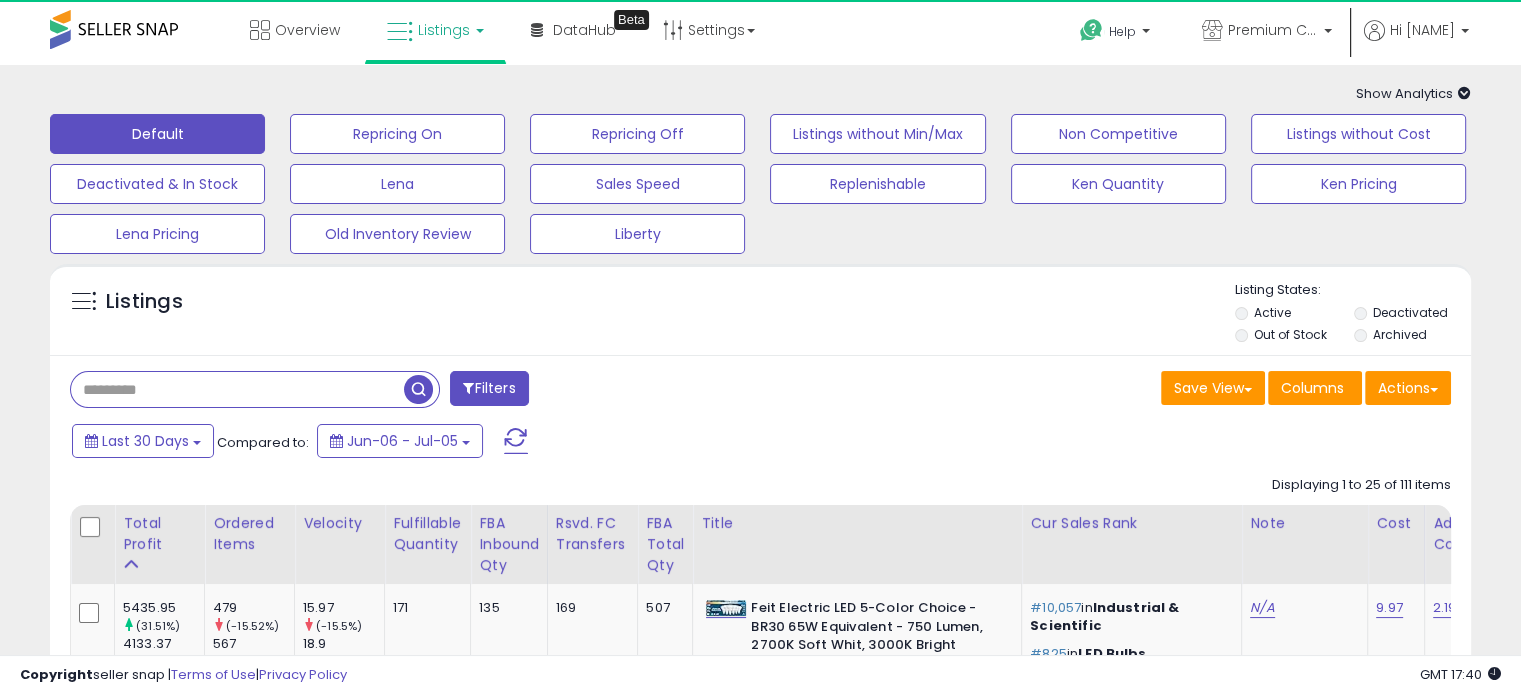 click at bounding box center (237, 389) 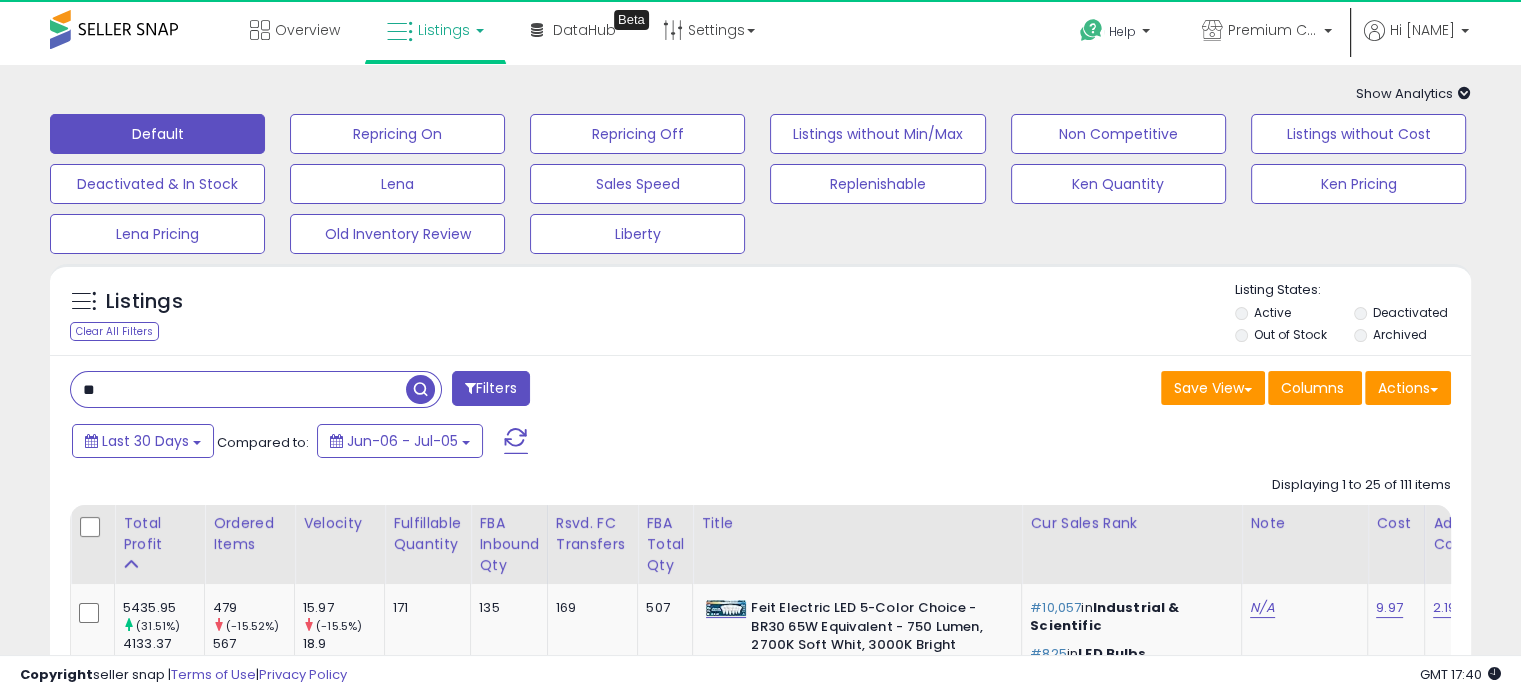 type on "**" 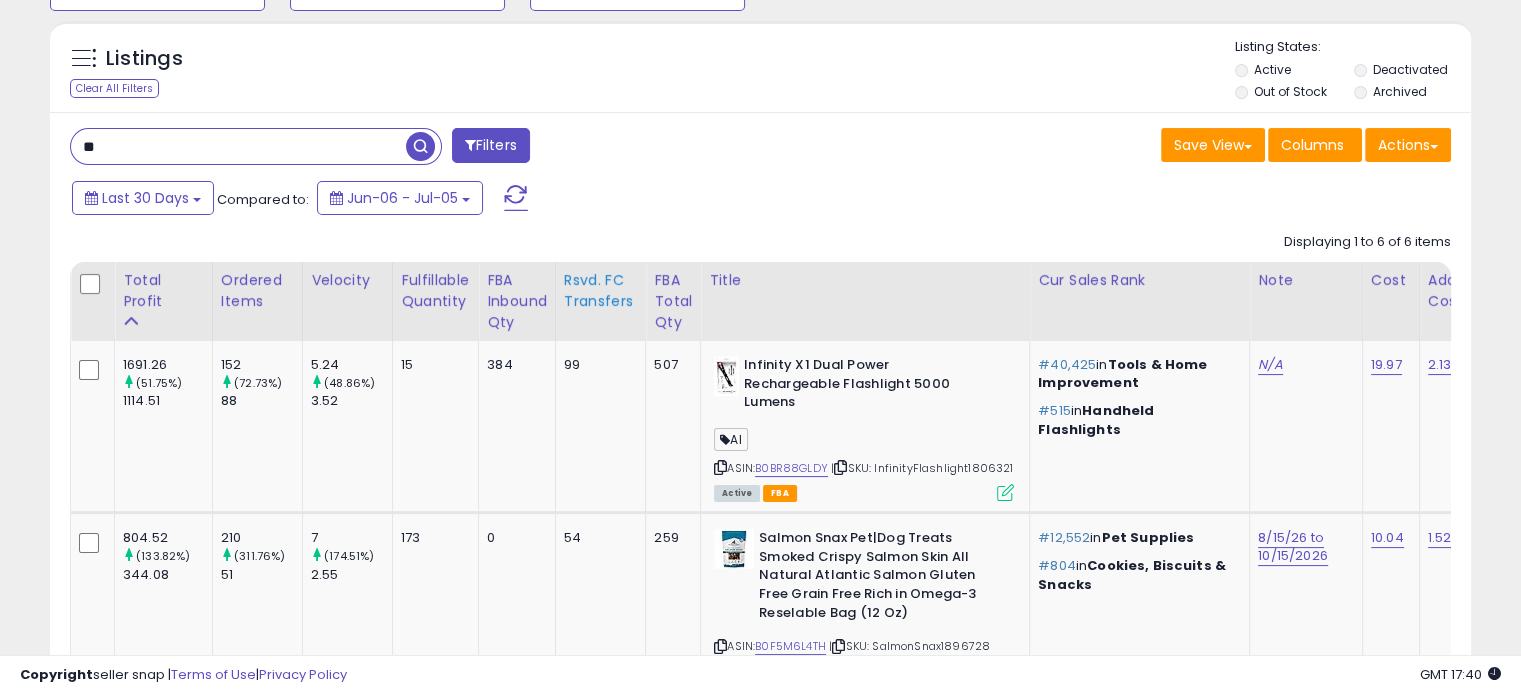 scroll, scrollTop: 244, scrollLeft: 0, axis: vertical 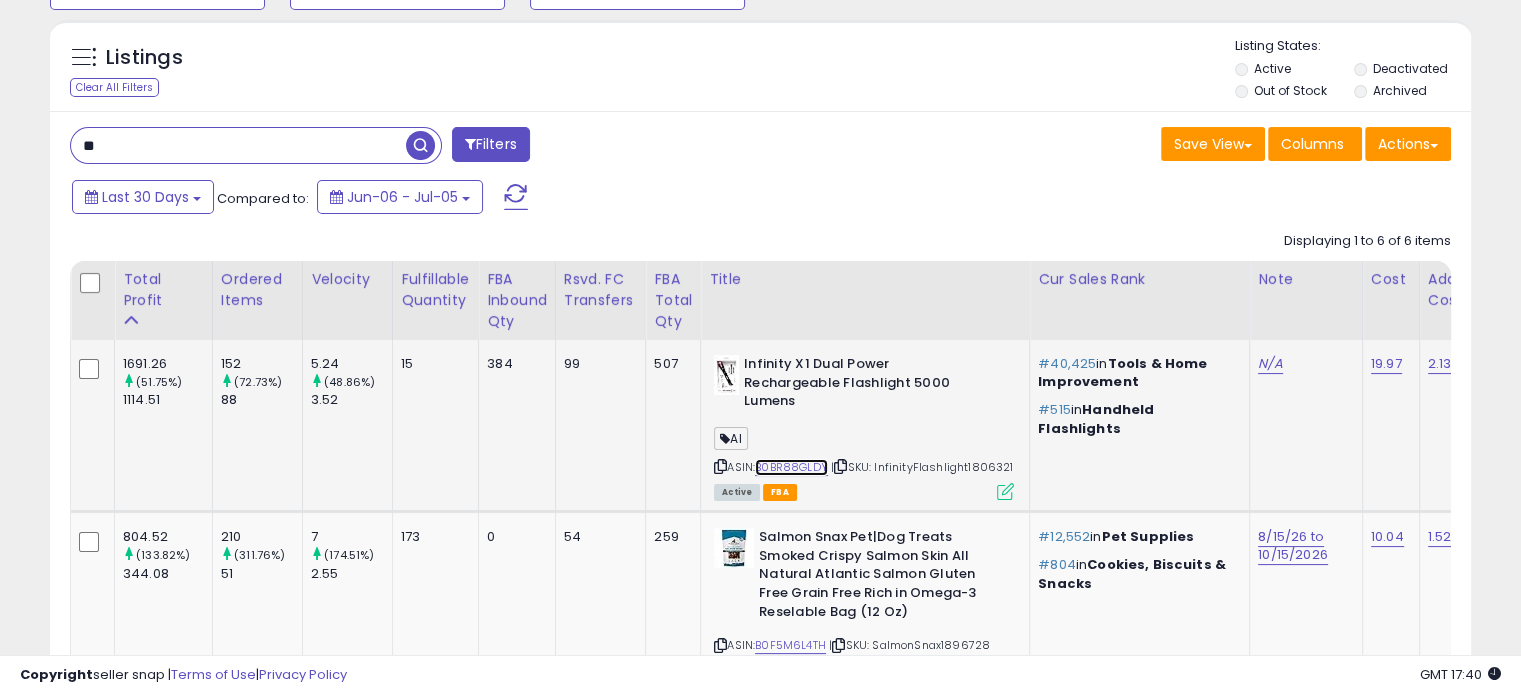 click on "B0BR88GLDY" at bounding box center [791, 467] 